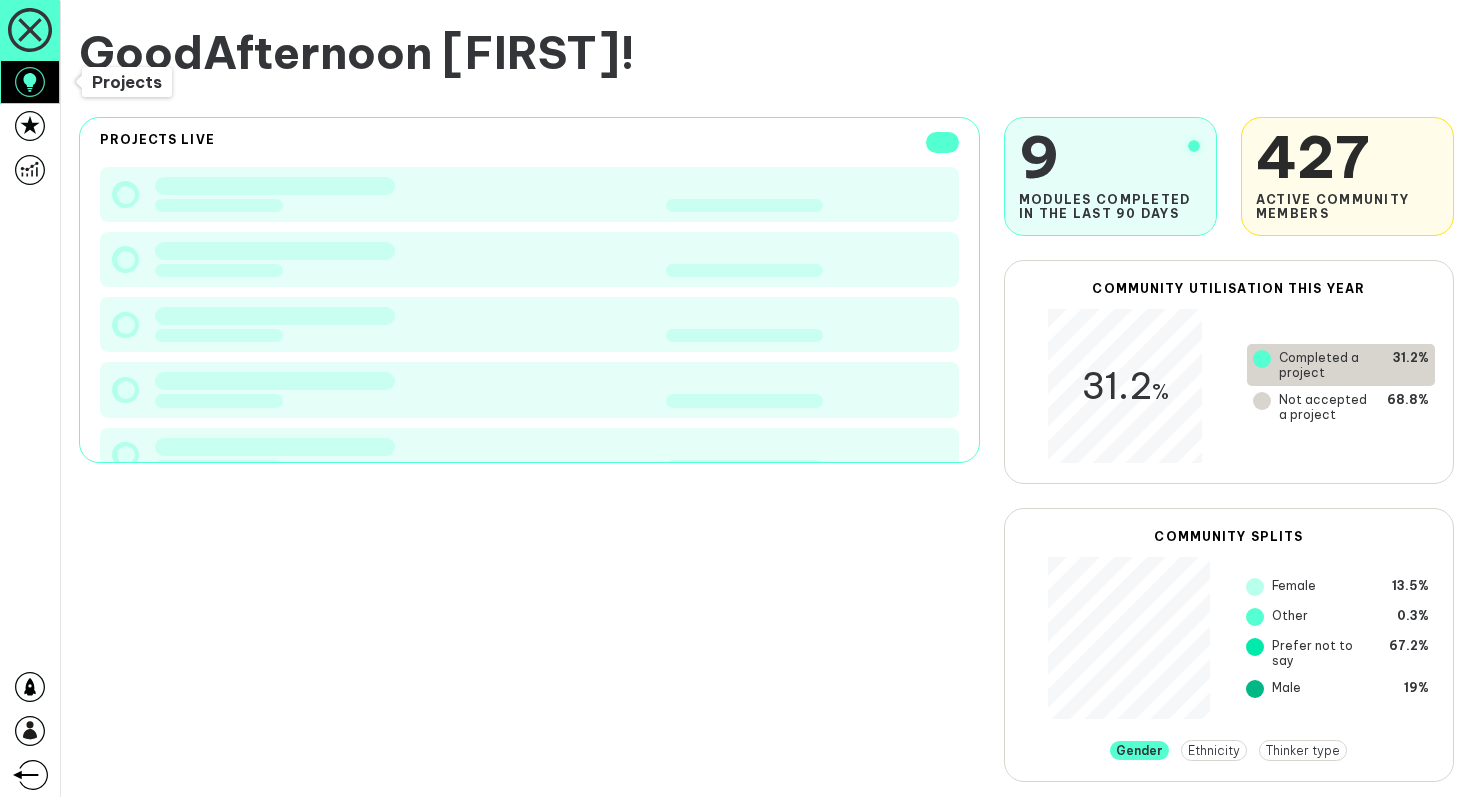 scroll, scrollTop: 0, scrollLeft: 0, axis: both 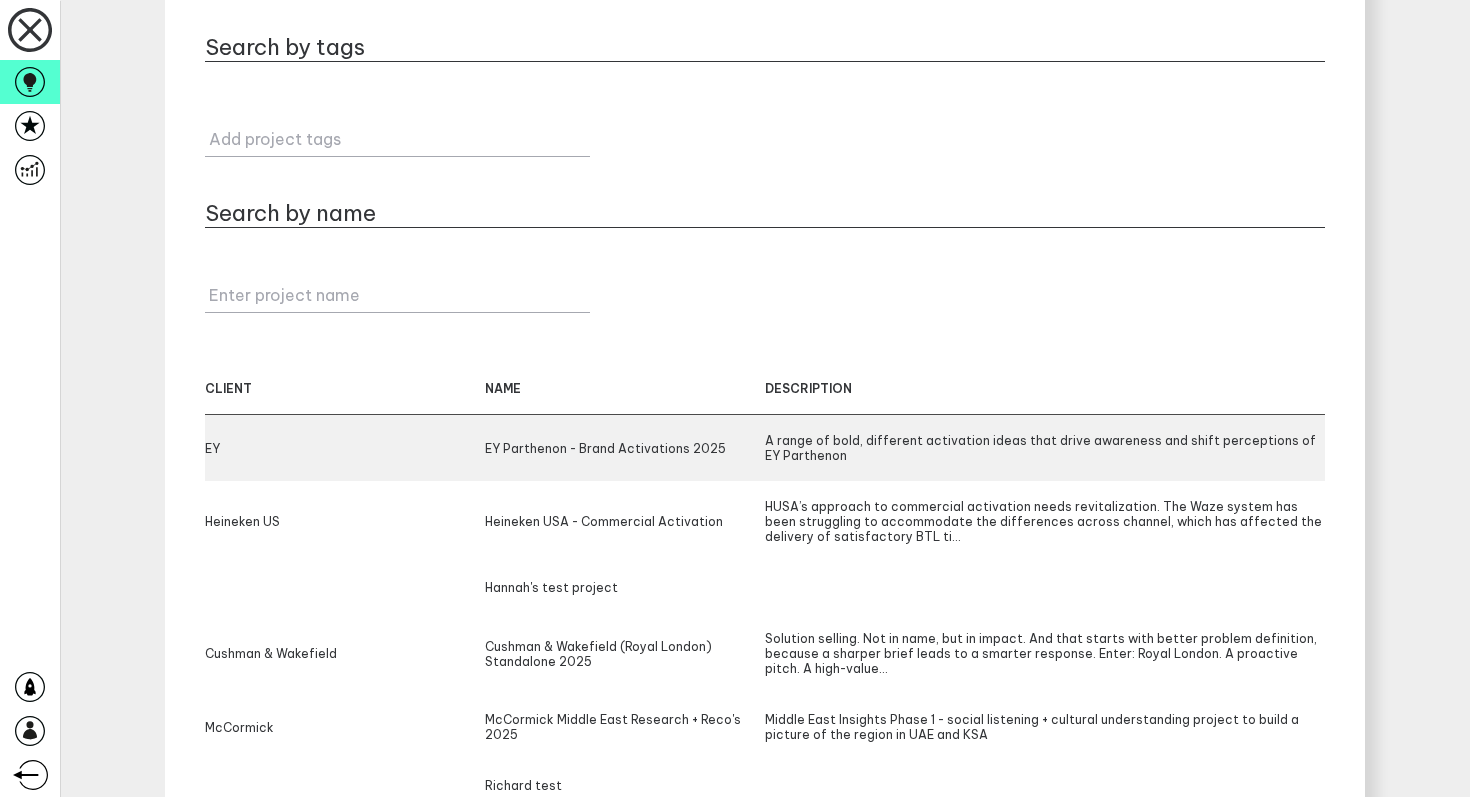 click on "EY EY Parthenon - Brand Activations 2025 A range of bold, different activation ideas that drive awareness and shift perceptions of EY Parthenon" at bounding box center [765, 448] 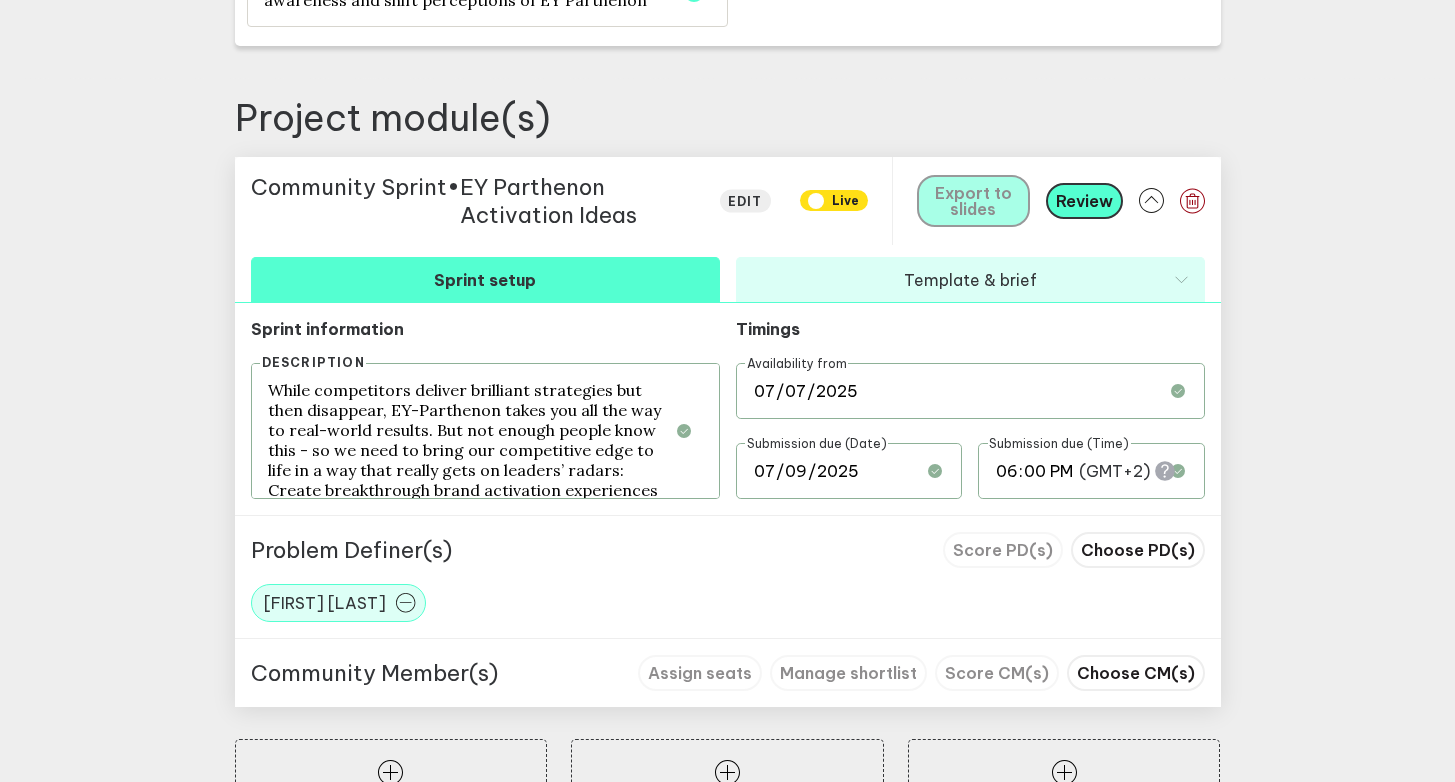 scroll, scrollTop: 907, scrollLeft: 0, axis: vertical 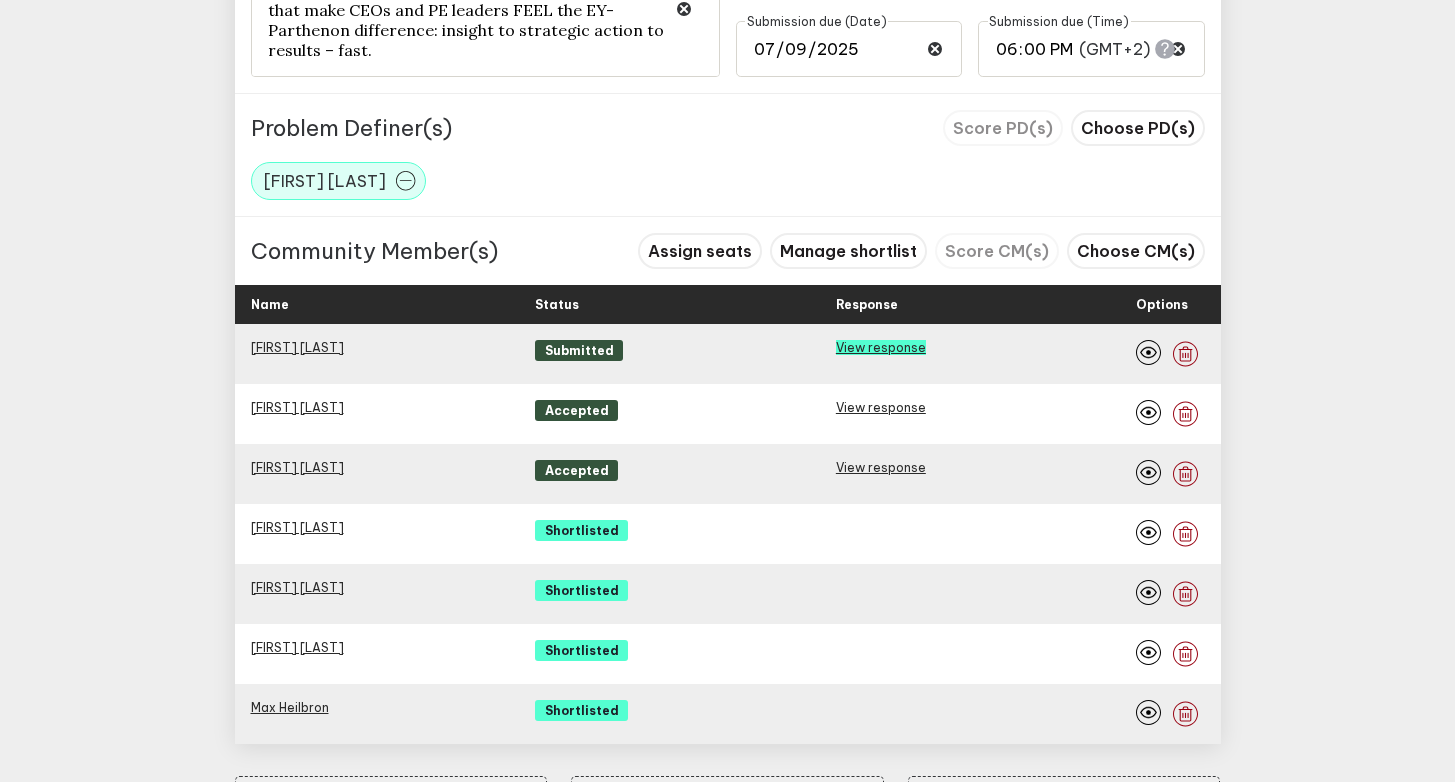 click on "View response" at bounding box center (881, 347) 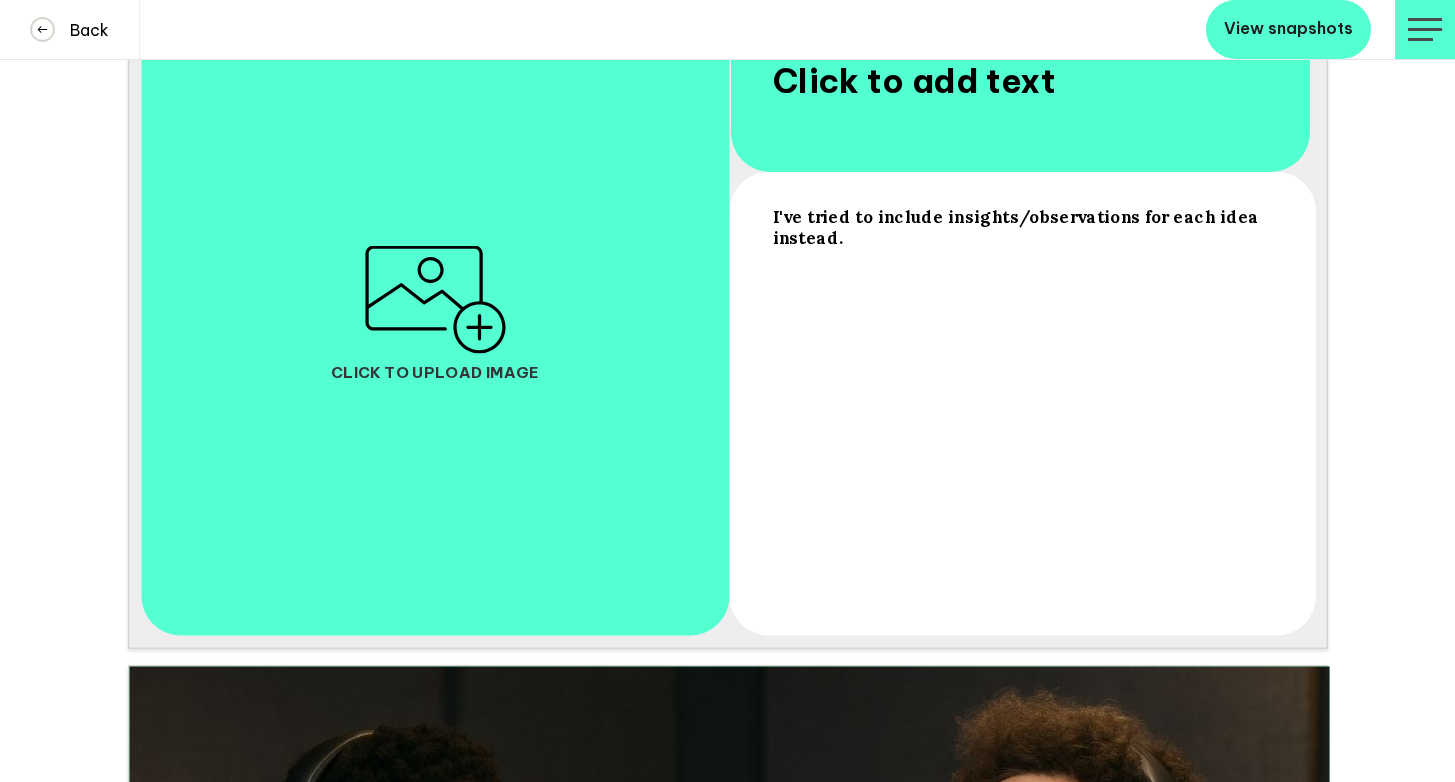 scroll, scrollTop: 0, scrollLeft: 0, axis: both 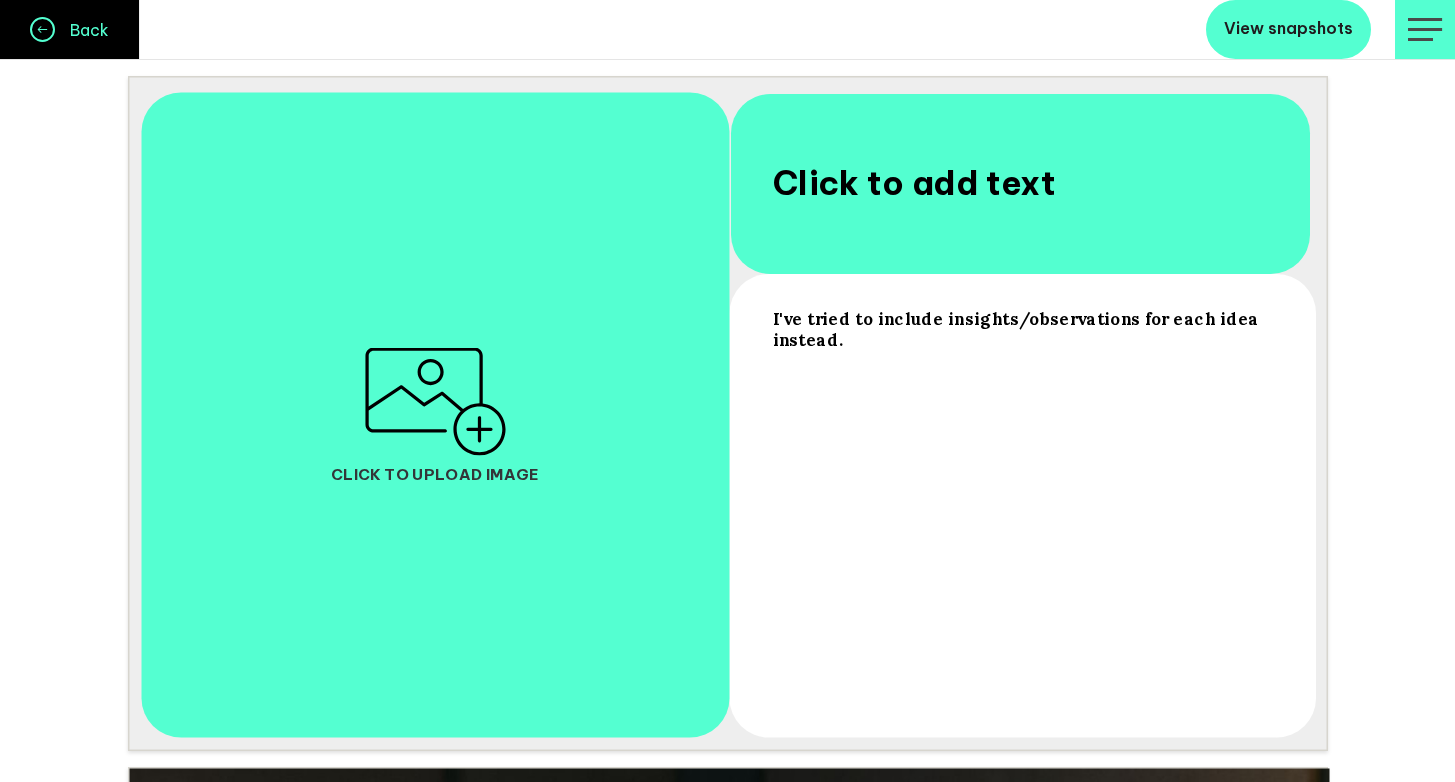 click at bounding box center [42, 29] 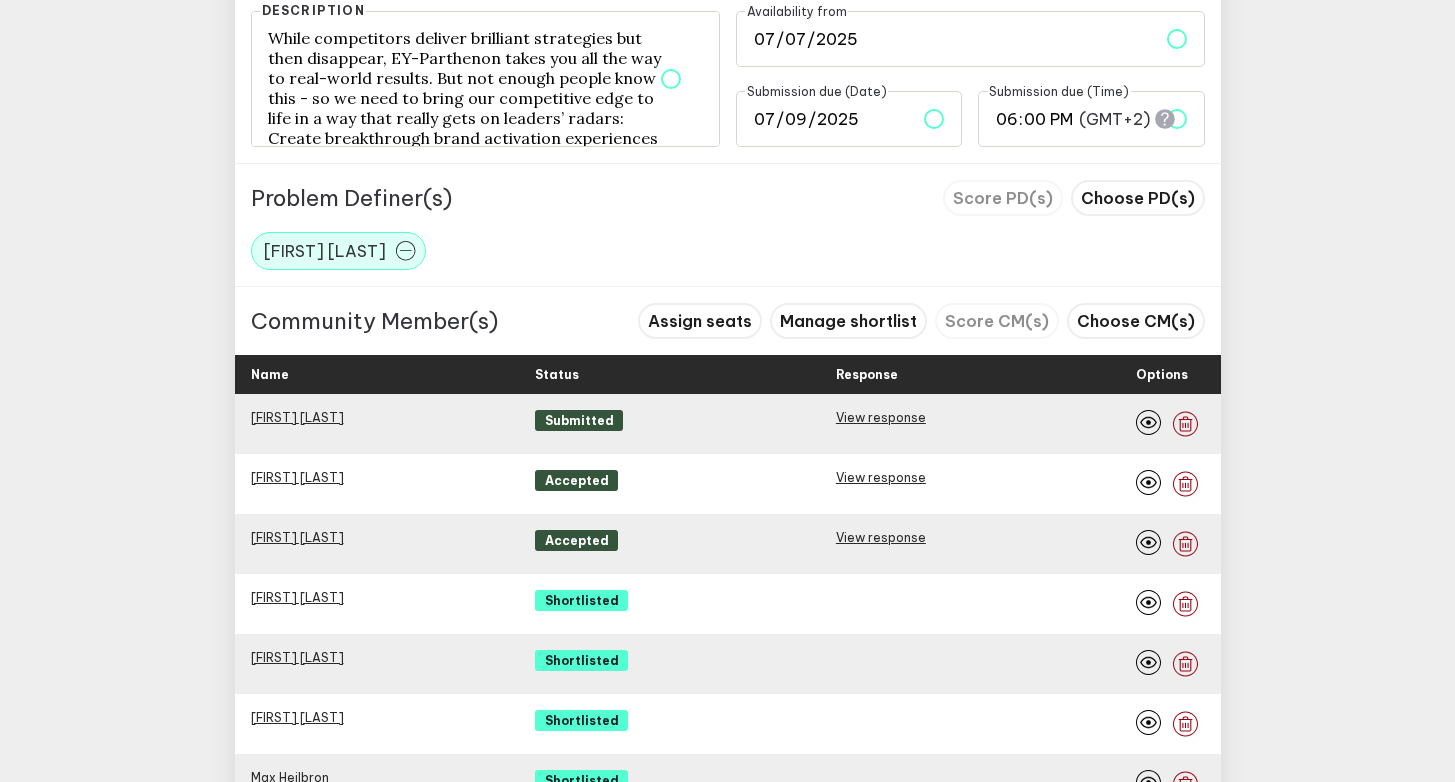 scroll, scrollTop: 1245, scrollLeft: 0, axis: vertical 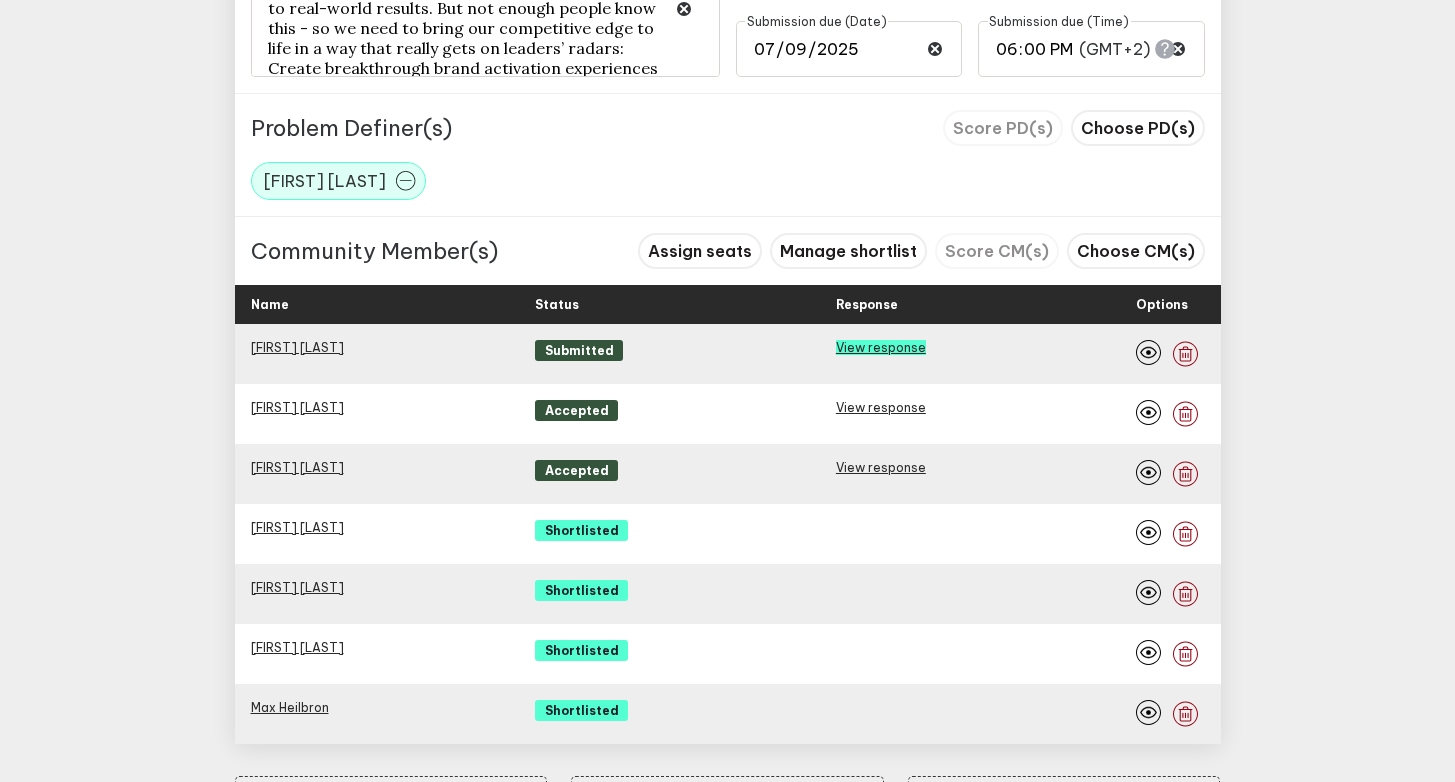 click on "View response" at bounding box center (881, 347) 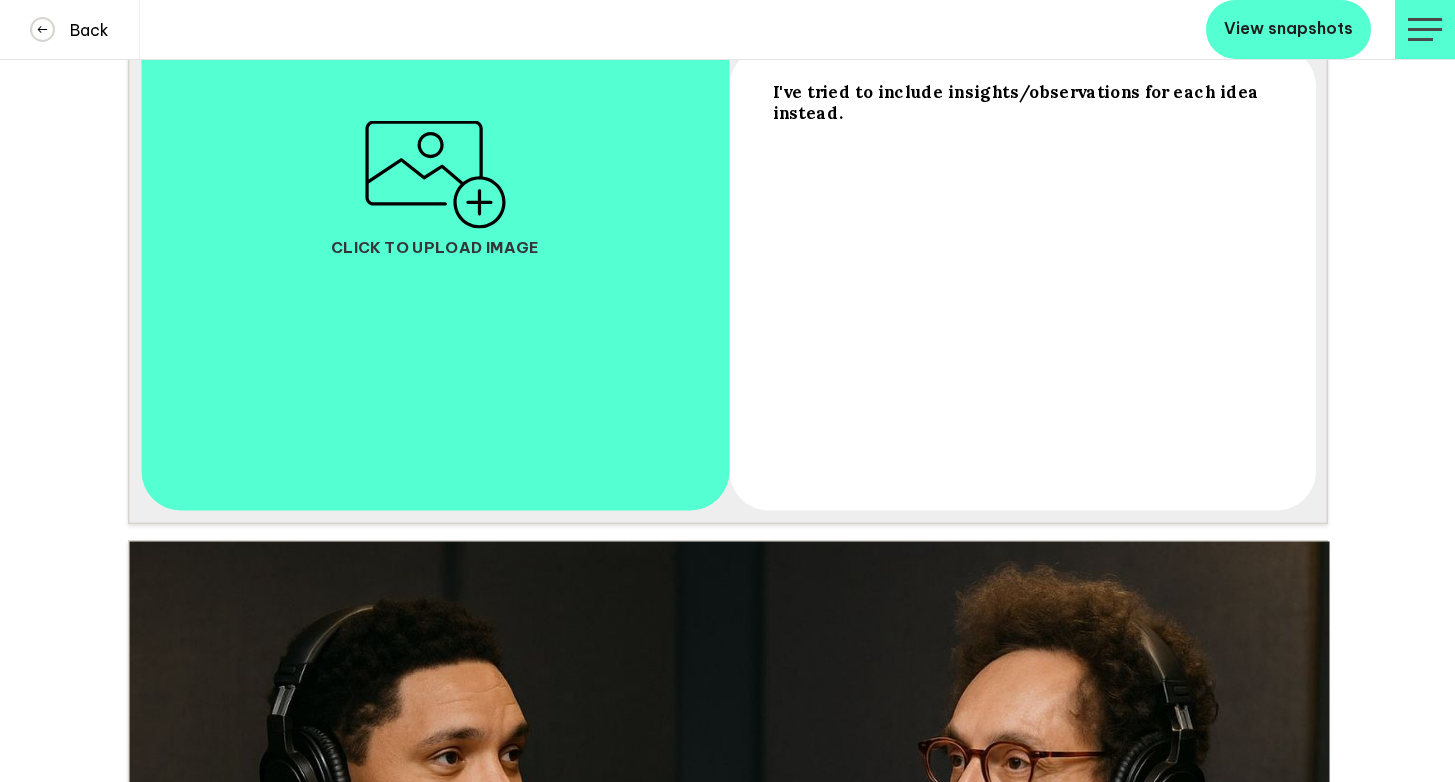 scroll, scrollTop: 0, scrollLeft: 0, axis: both 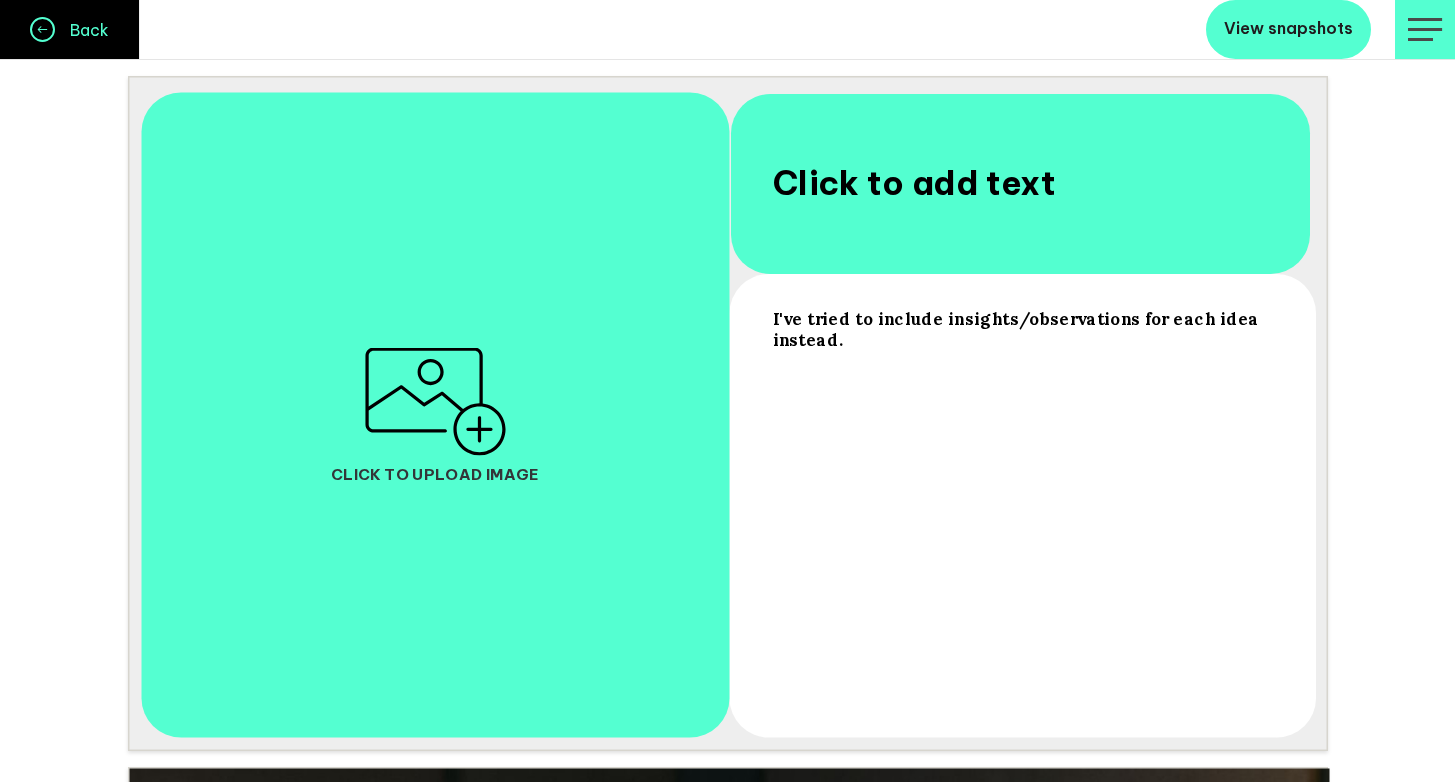 click at bounding box center [42, 29] 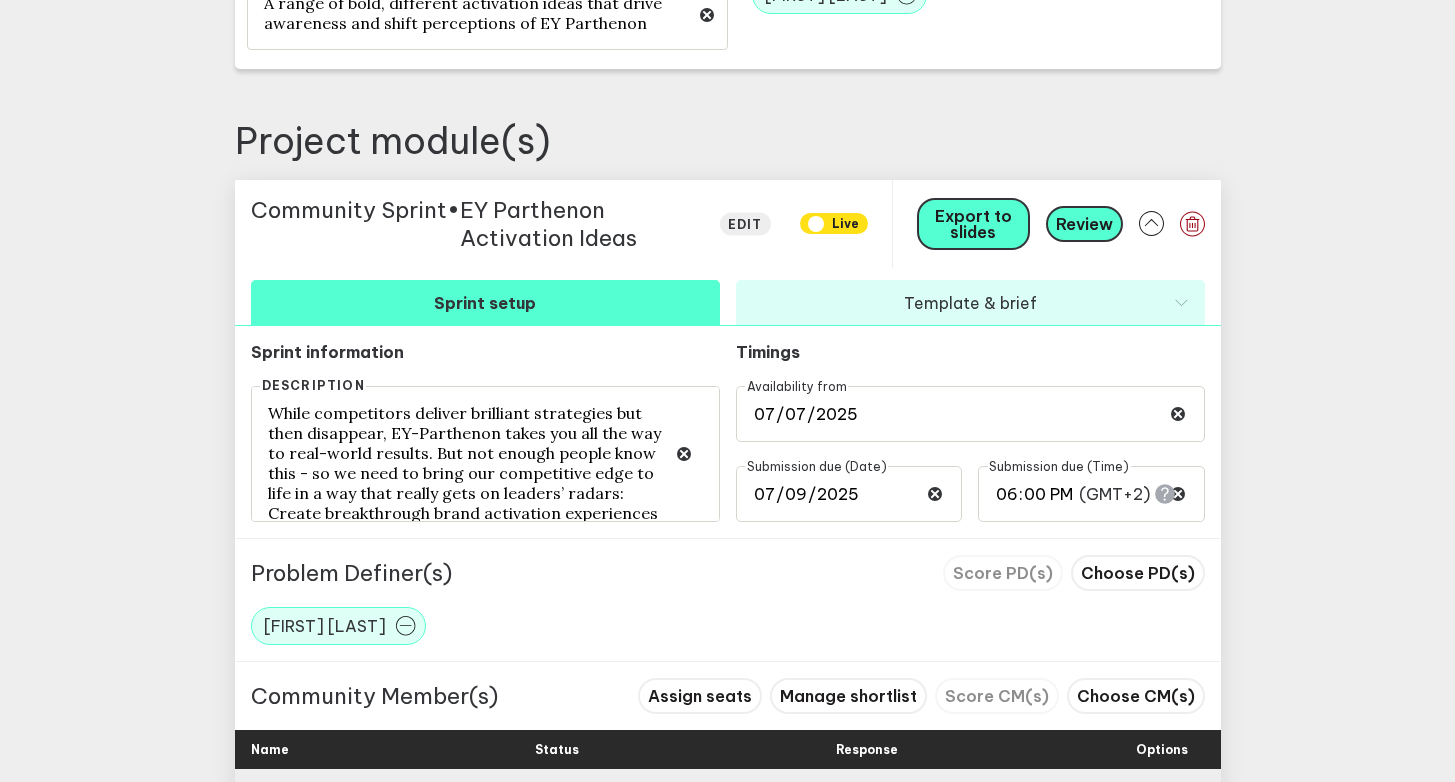 scroll, scrollTop: 799, scrollLeft: 0, axis: vertical 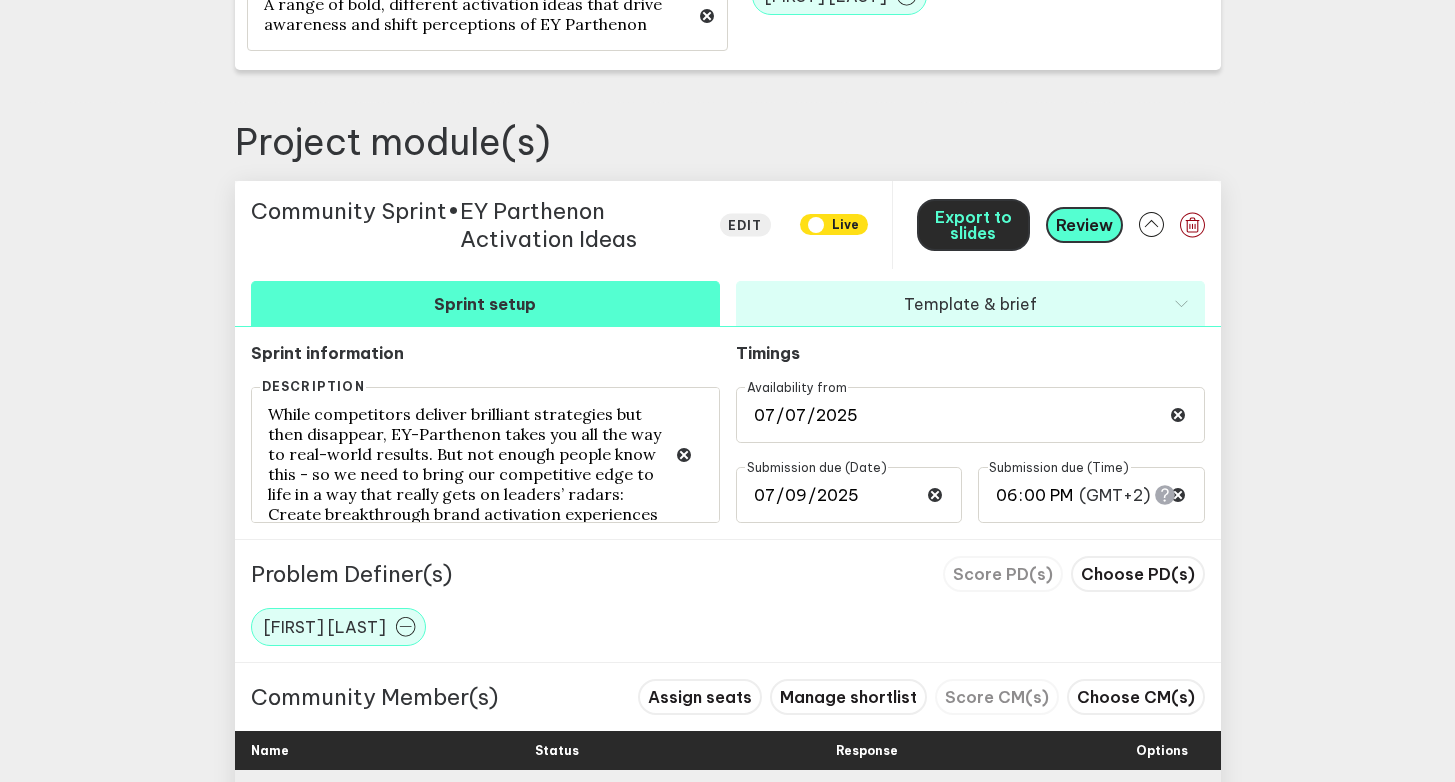 click on "Export to slides" at bounding box center [973, 225] 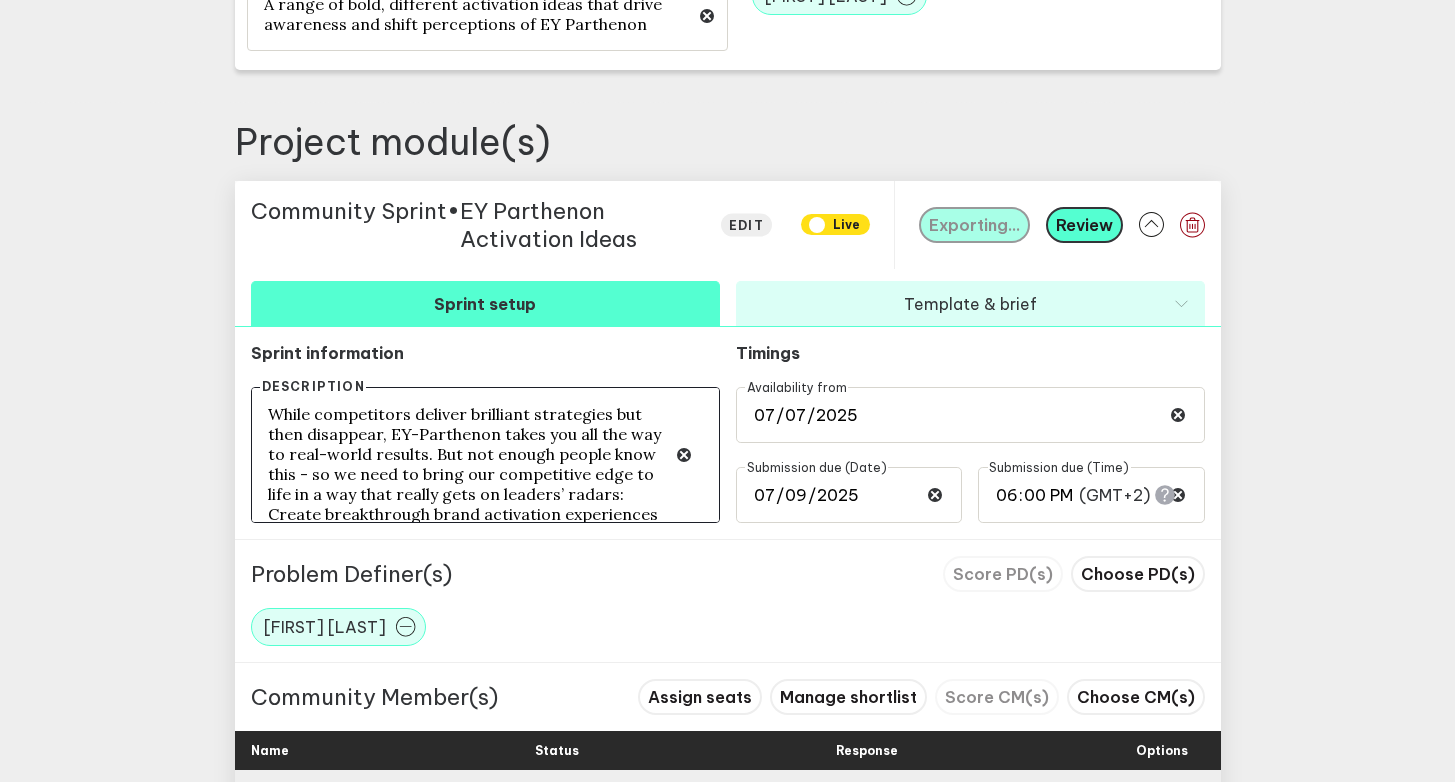 scroll, scrollTop: 82, scrollLeft: 0, axis: vertical 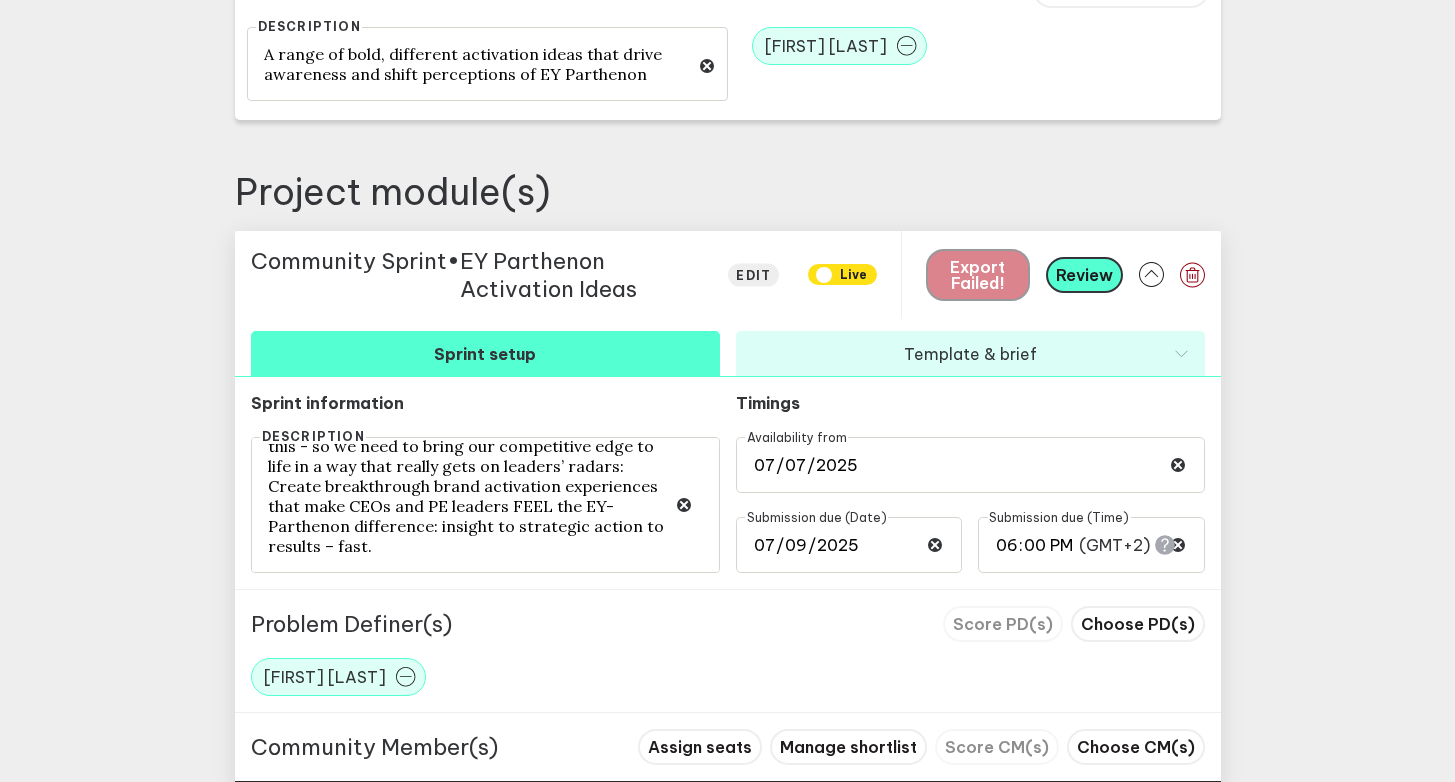click on "Go back Project setup Live 7th July 2025 EY Parthenon - Brand Activations 2025 edit Delete project Client information Brand EY Parthenon Brand Client EY Client Project image (4:1 will work best; e.g. 1200 x 300px) Change image Project information Description A range of bold, different activation ideas that drive awareness and shift perceptions of EY Parthenon Project Manager(s) Catherine Chatzianastasiou Add/Change PM(s) Project module(s) Community Sprint  •  EY Parthenon Activation Ideas edit LIVE Export Failed! Review Sprint setup Template & brief   Sprint information Description While competitors deliver brilliant strategies but then disappear, EY-Parthenon takes you all the way to real-world results. But not enough people know this - so we need to bring our competitive edge to life in a way that really gets on leaders’ radars:
Create breakthrough brand activation experiences that make CEOs and PE leaders FEEL the EY-Parthenon difference: insight to strategic action to results – fast. Timings 18:00 (" at bounding box center (727, 324) 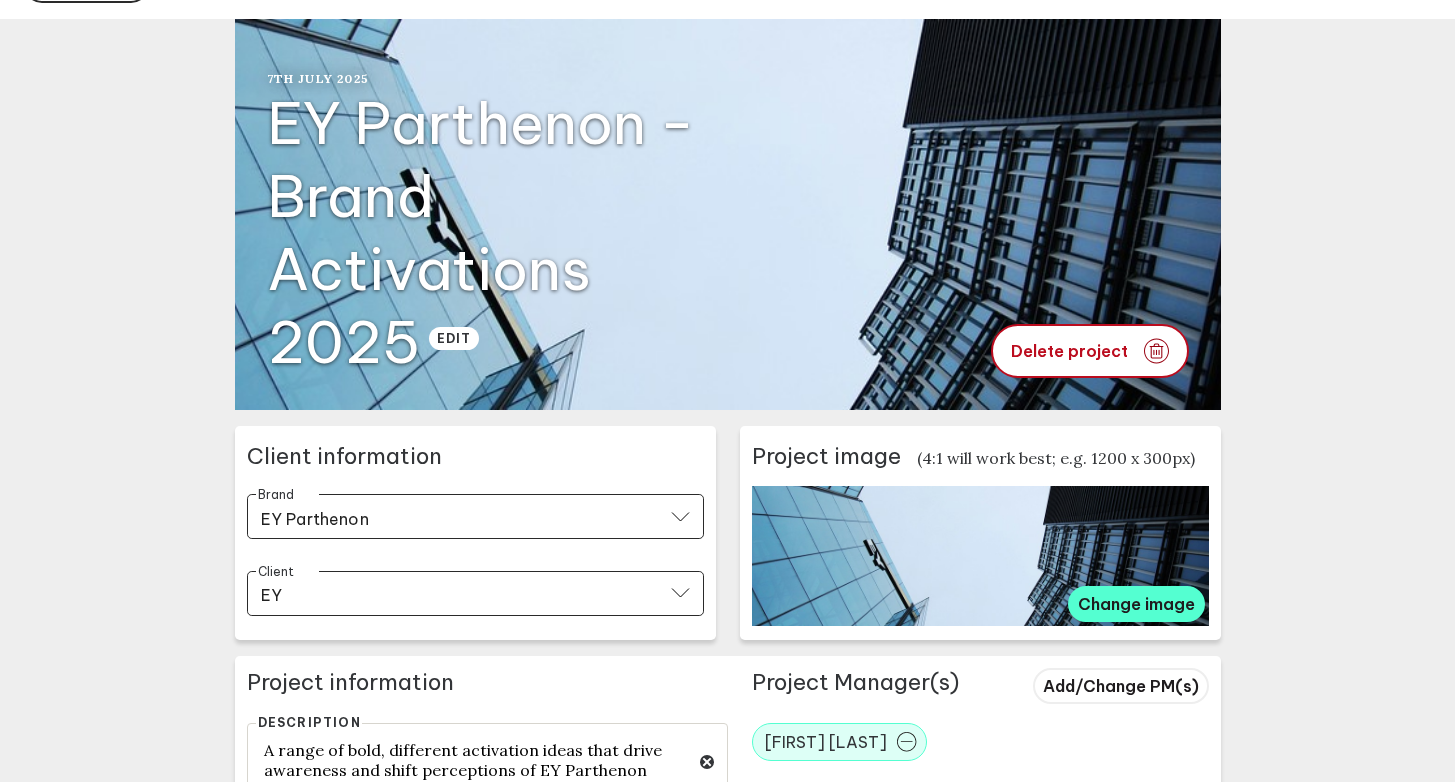 scroll, scrollTop: 0, scrollLeft: 0, axis: both 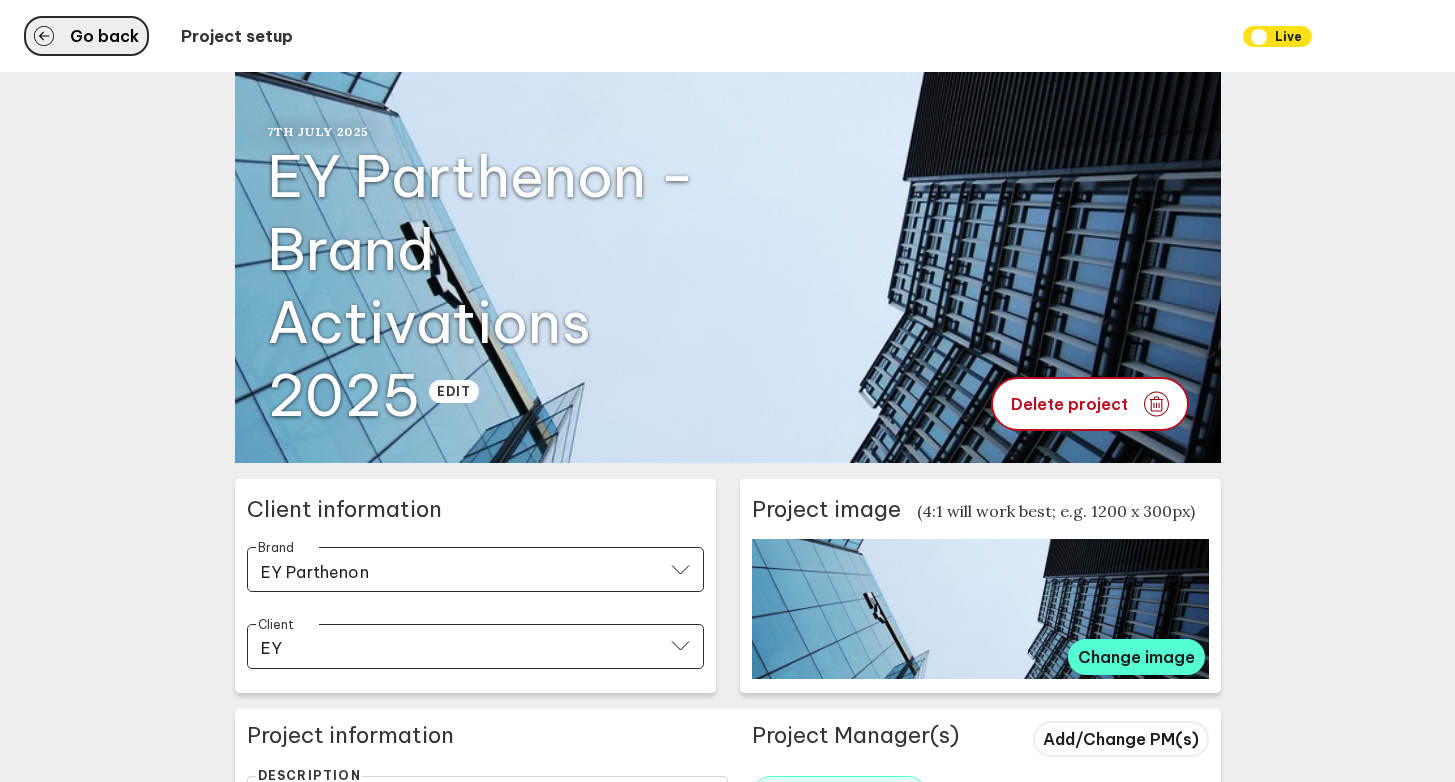 click on "Go back" at bounding box center [104, 36] 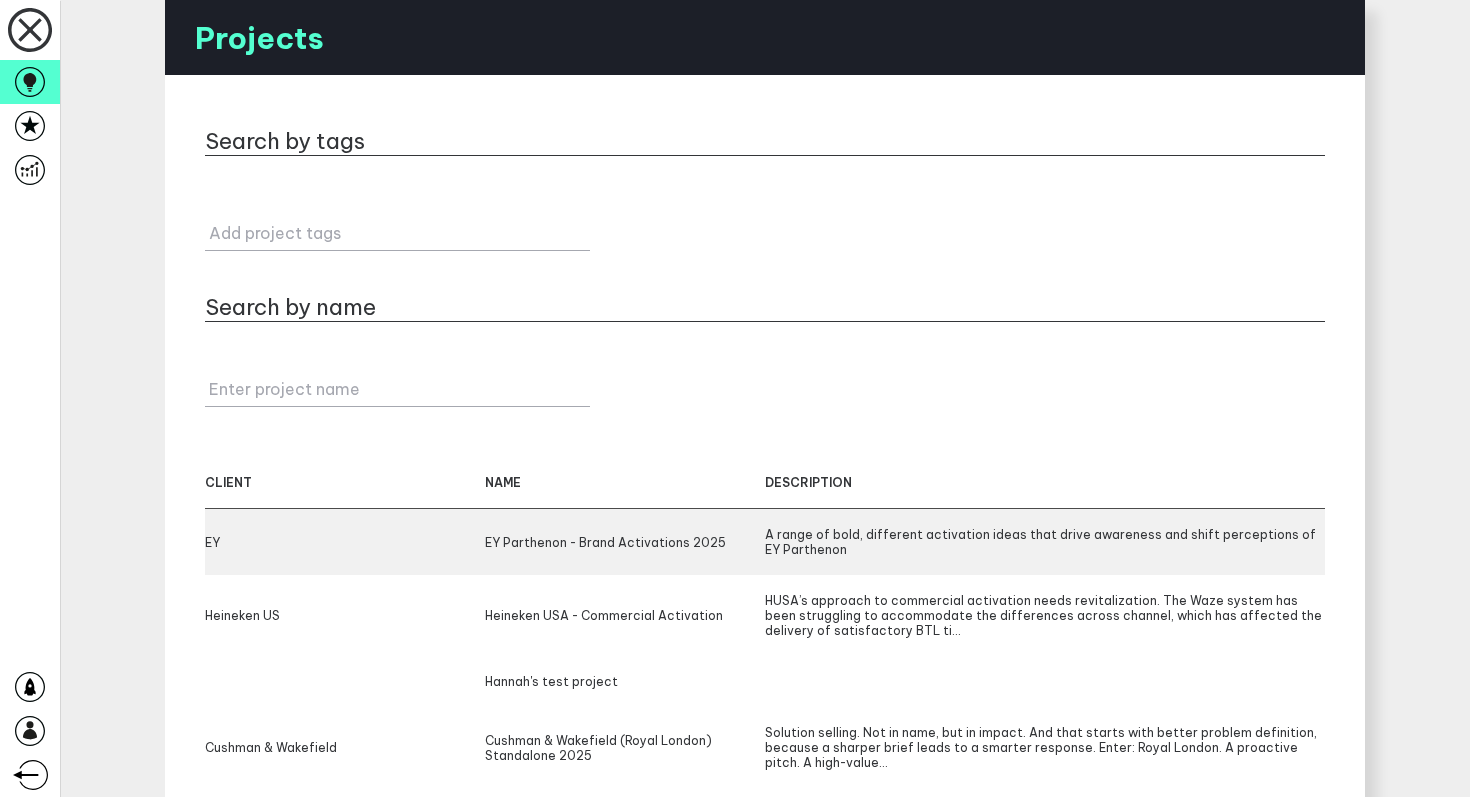 click on "EY EY Parthenon - Brand Activations 2025 A range of bold, different activation ideas that drive awareness and shift perceptions of EY Parthenon" at bounding box center [765, 542] 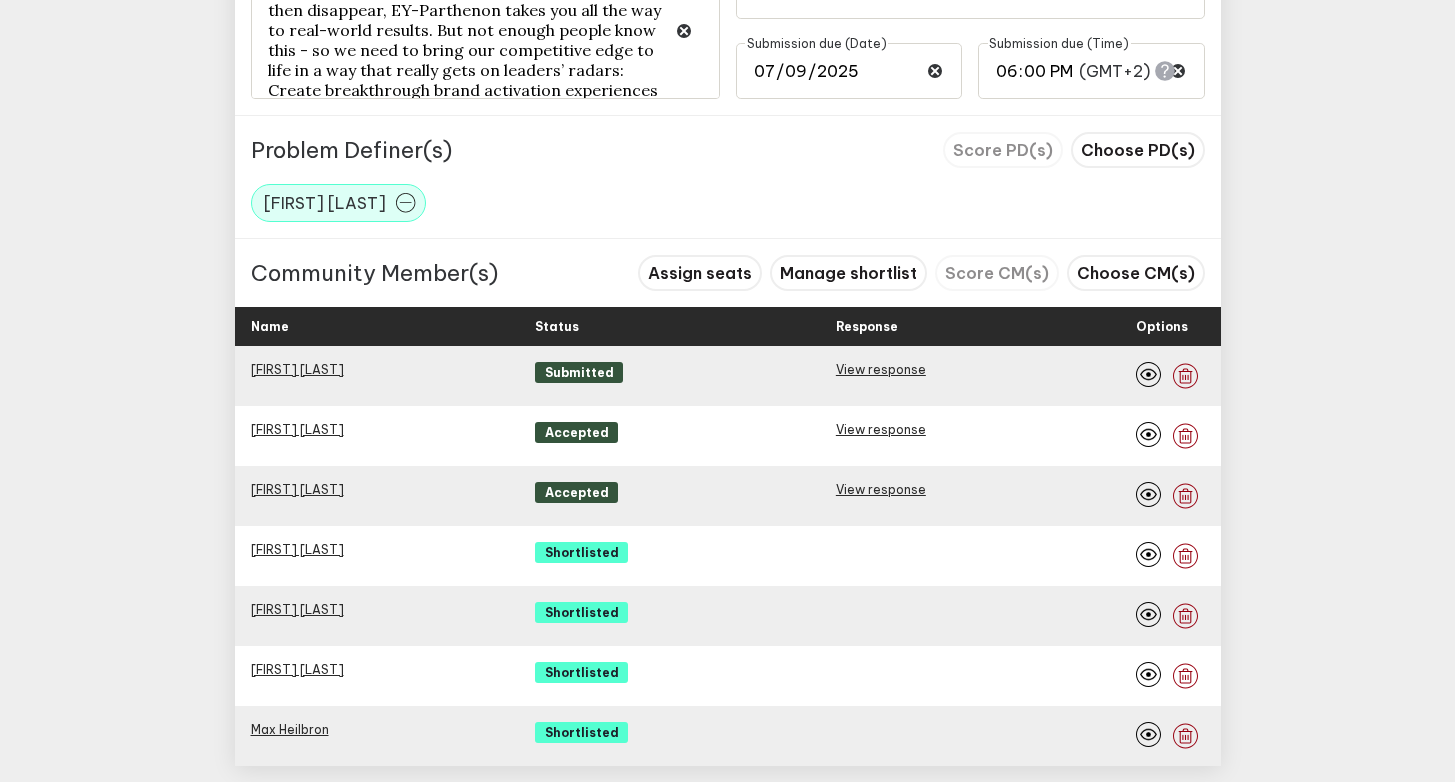 scroll, scrollTop: 1221, scrollLeft: 0, axis: vertical 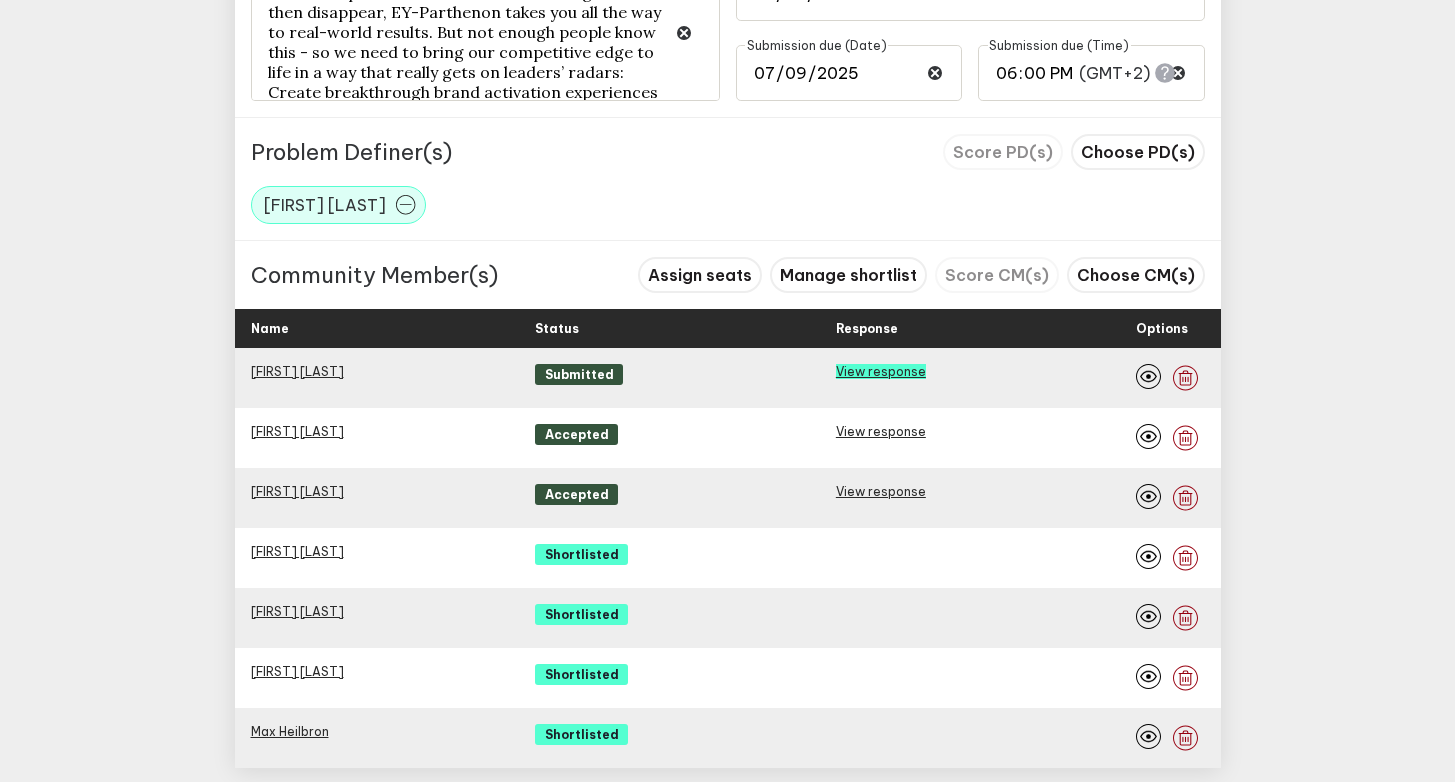 click on "View response" at bounding box center [881, 371] 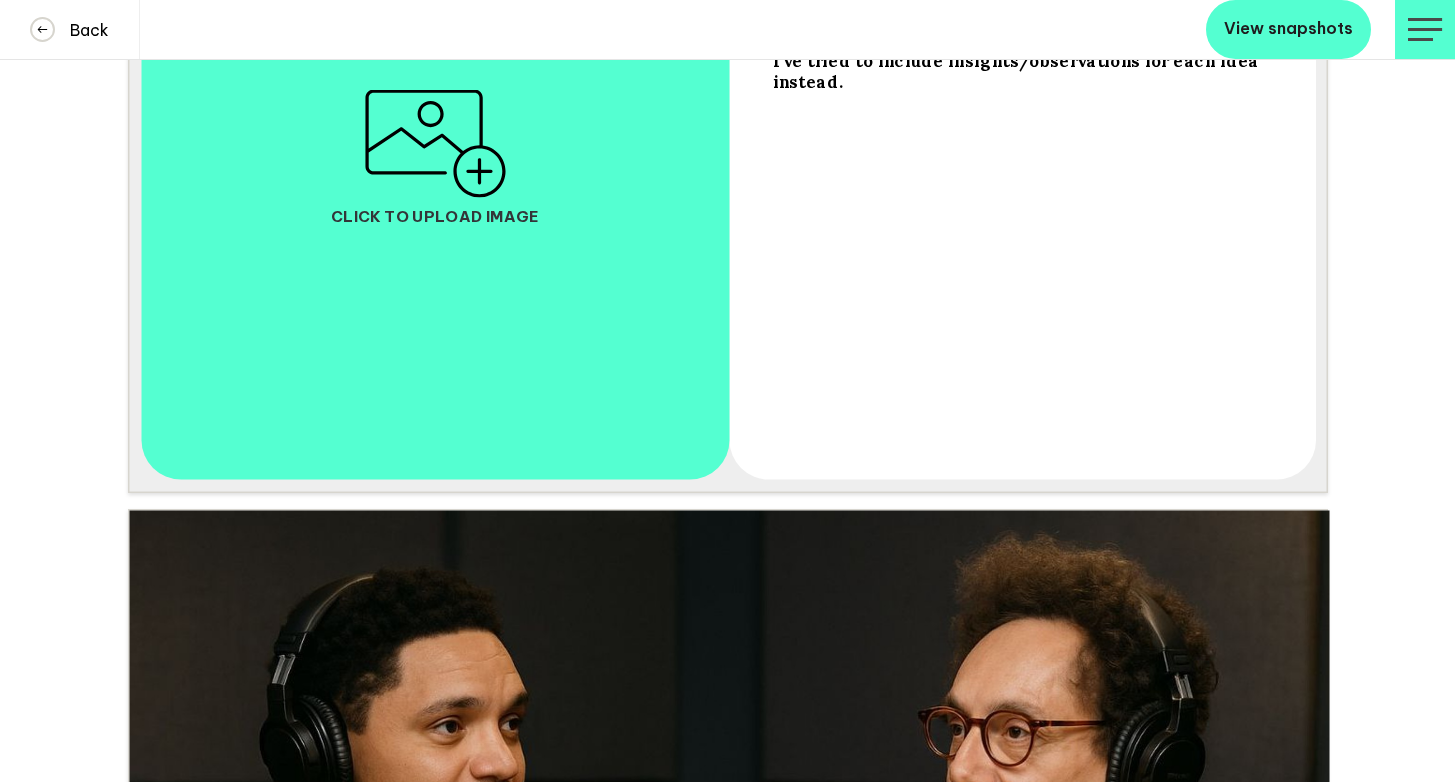 scroll, scrollTop: 0, scrollLeft: 0, axis: both 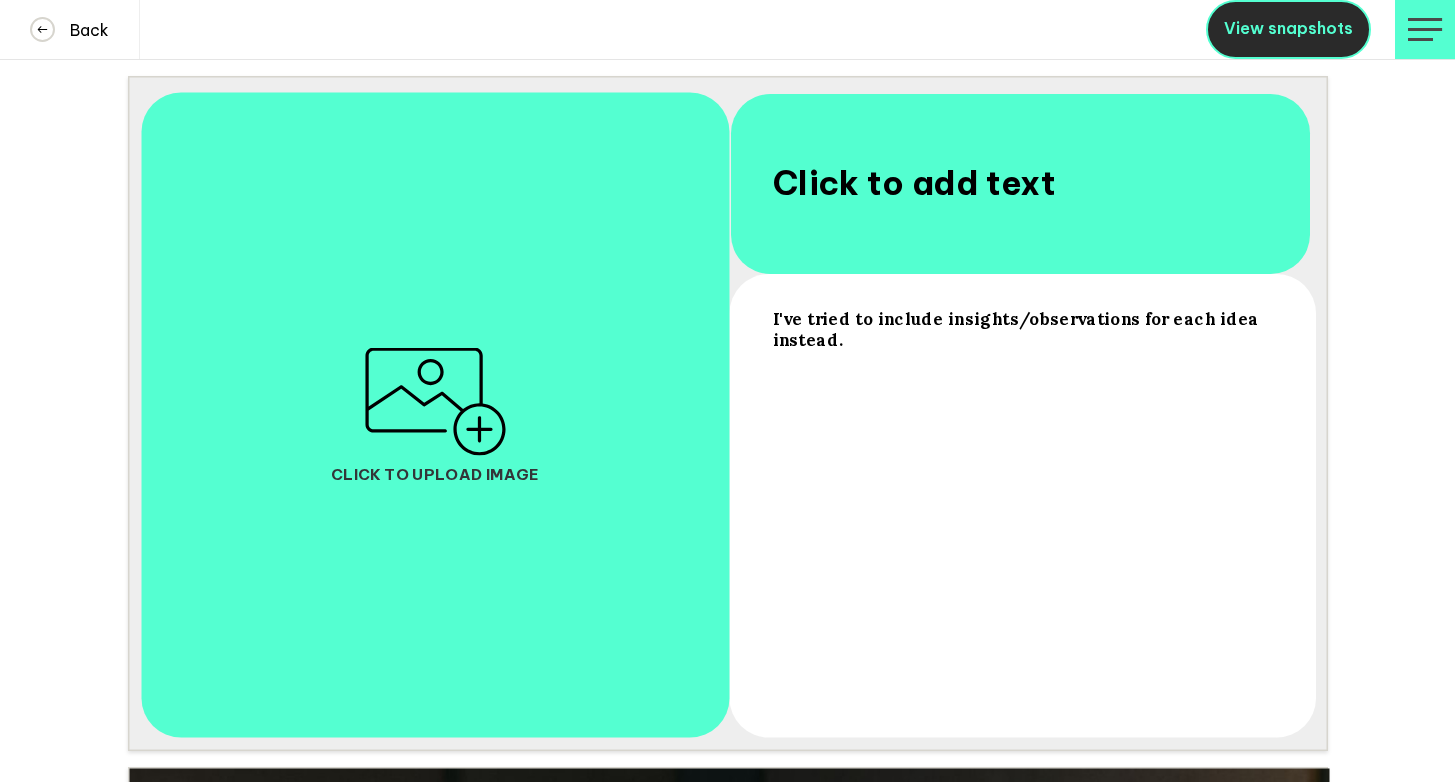 click on "View snapshots" at bounding box center (1288, 28) 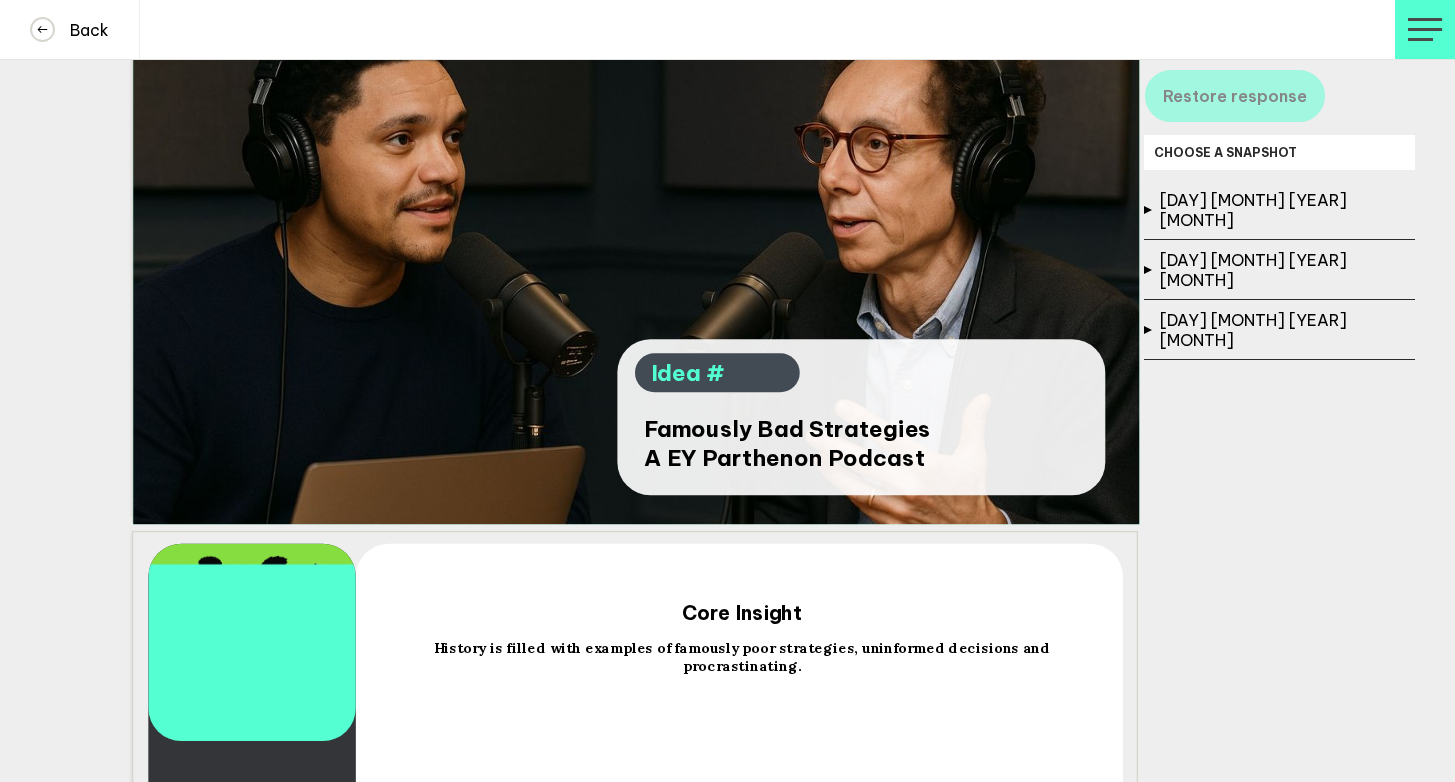 scroll, scrollTop: 0, scrollLeft: 0, axis: both 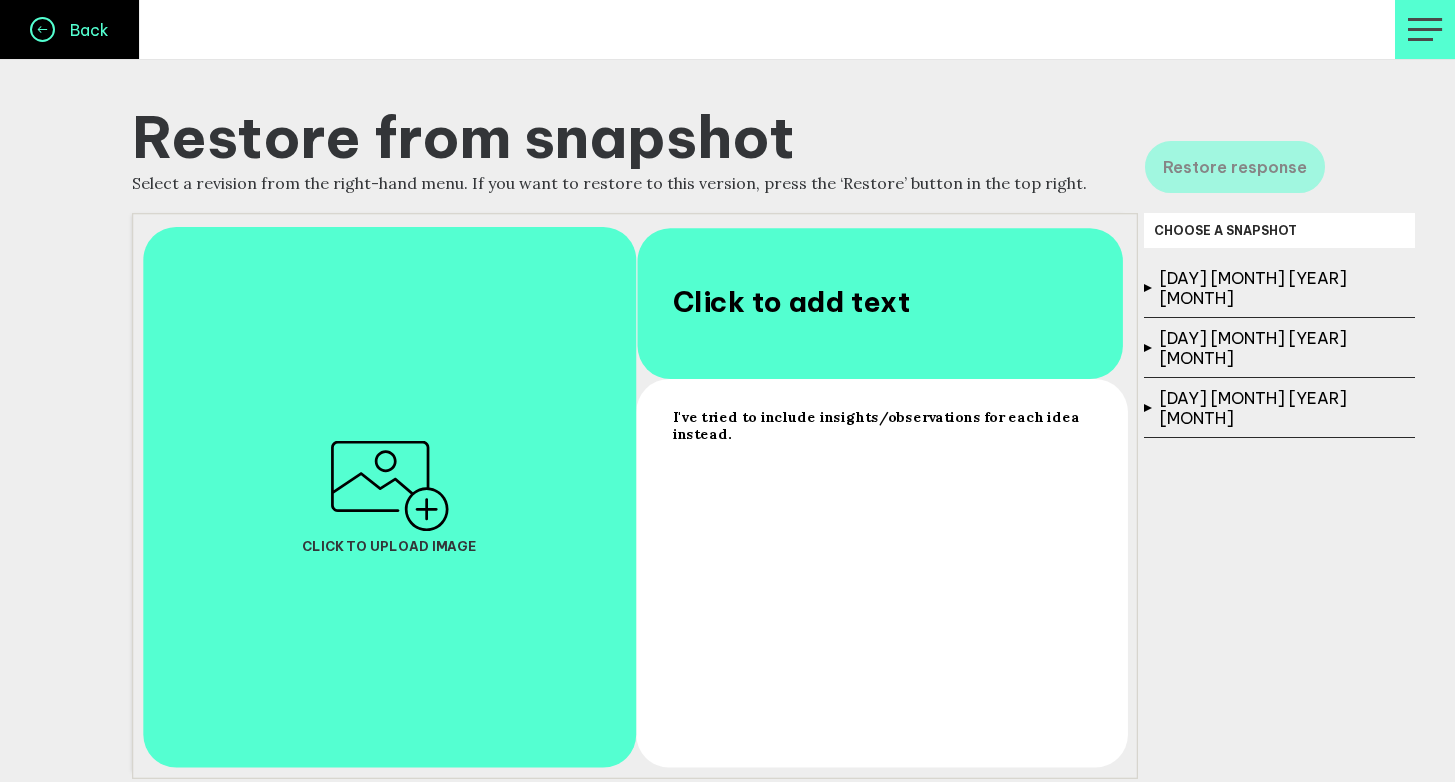click at bounding box center [42, 29] 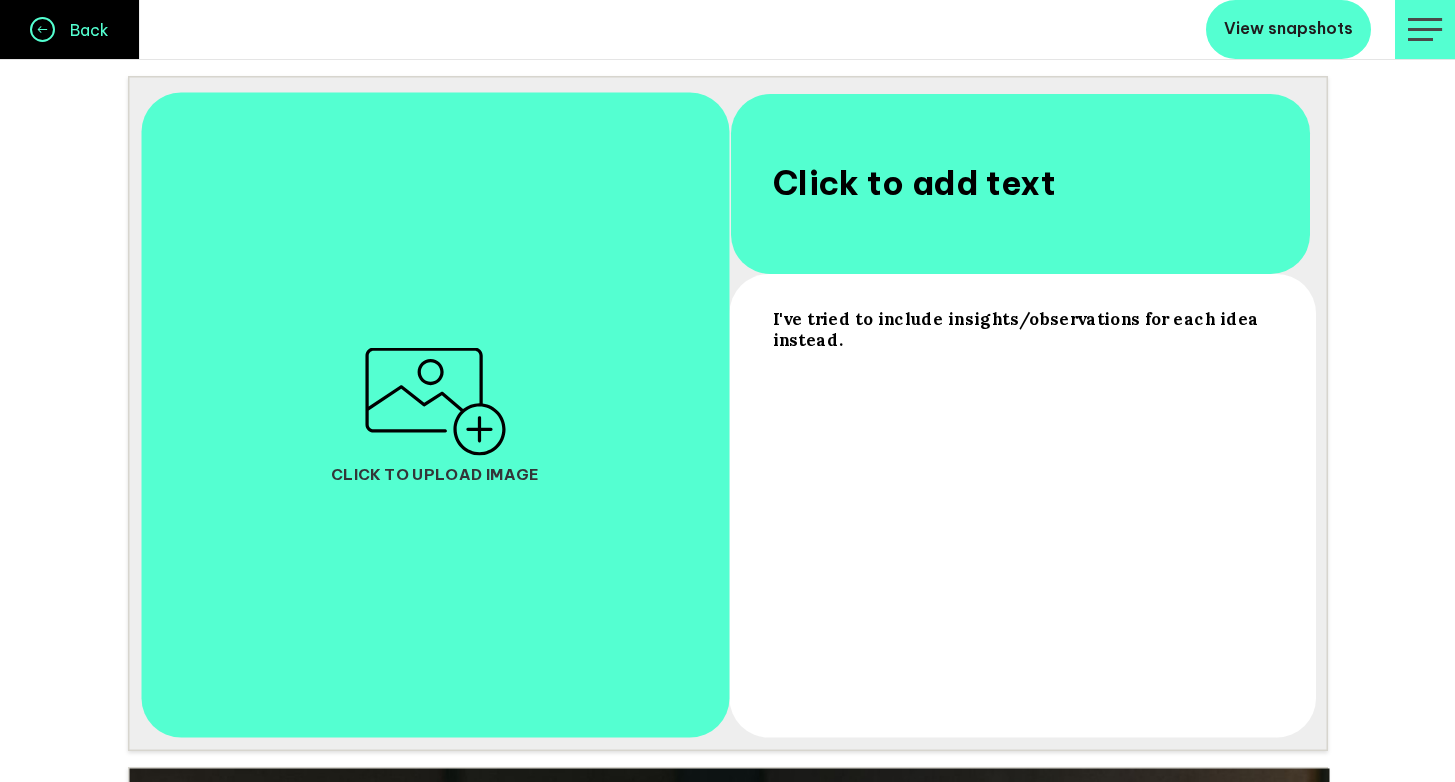 click on "Back" at bounding box center [82, 30] 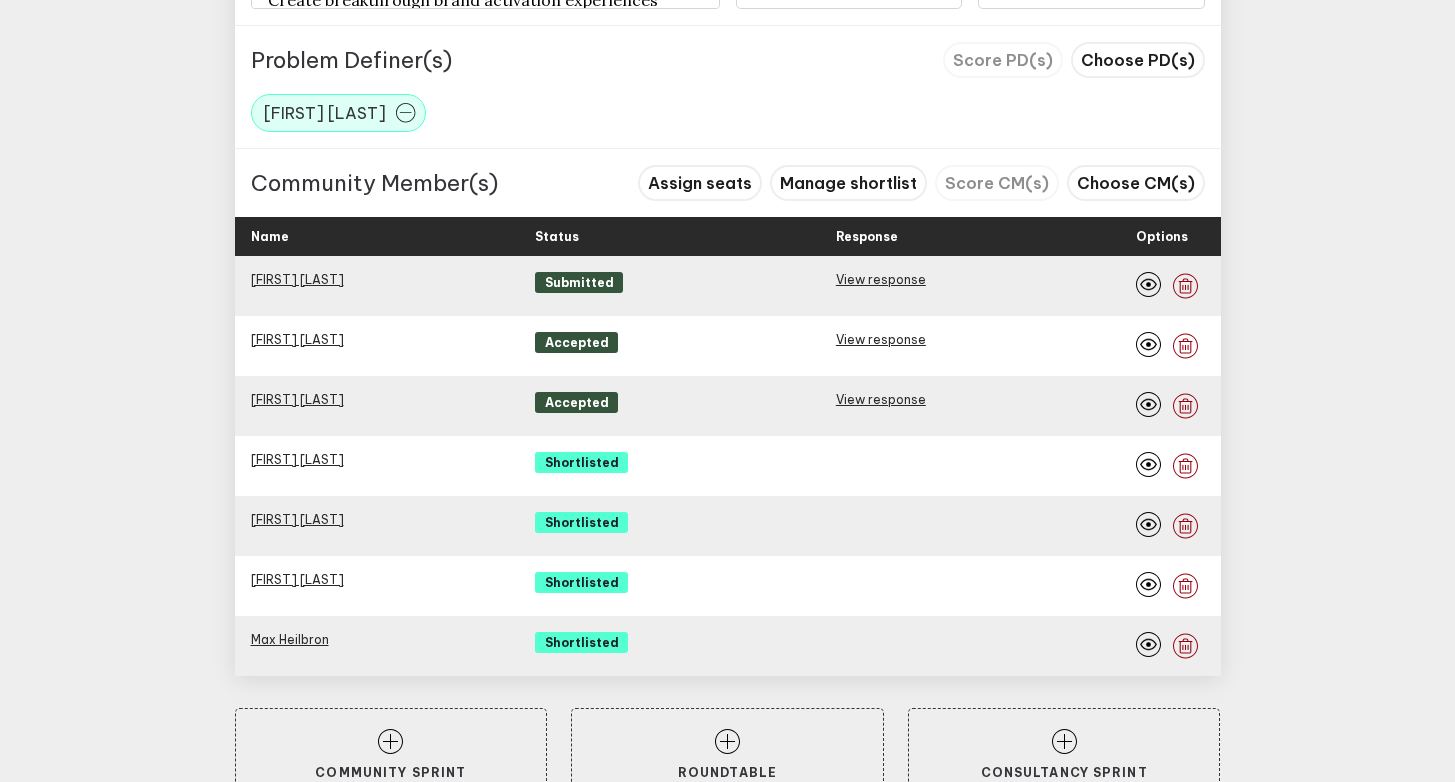 scroll, scrollTop: 1336, scrollLeft: 0, axis: vertical 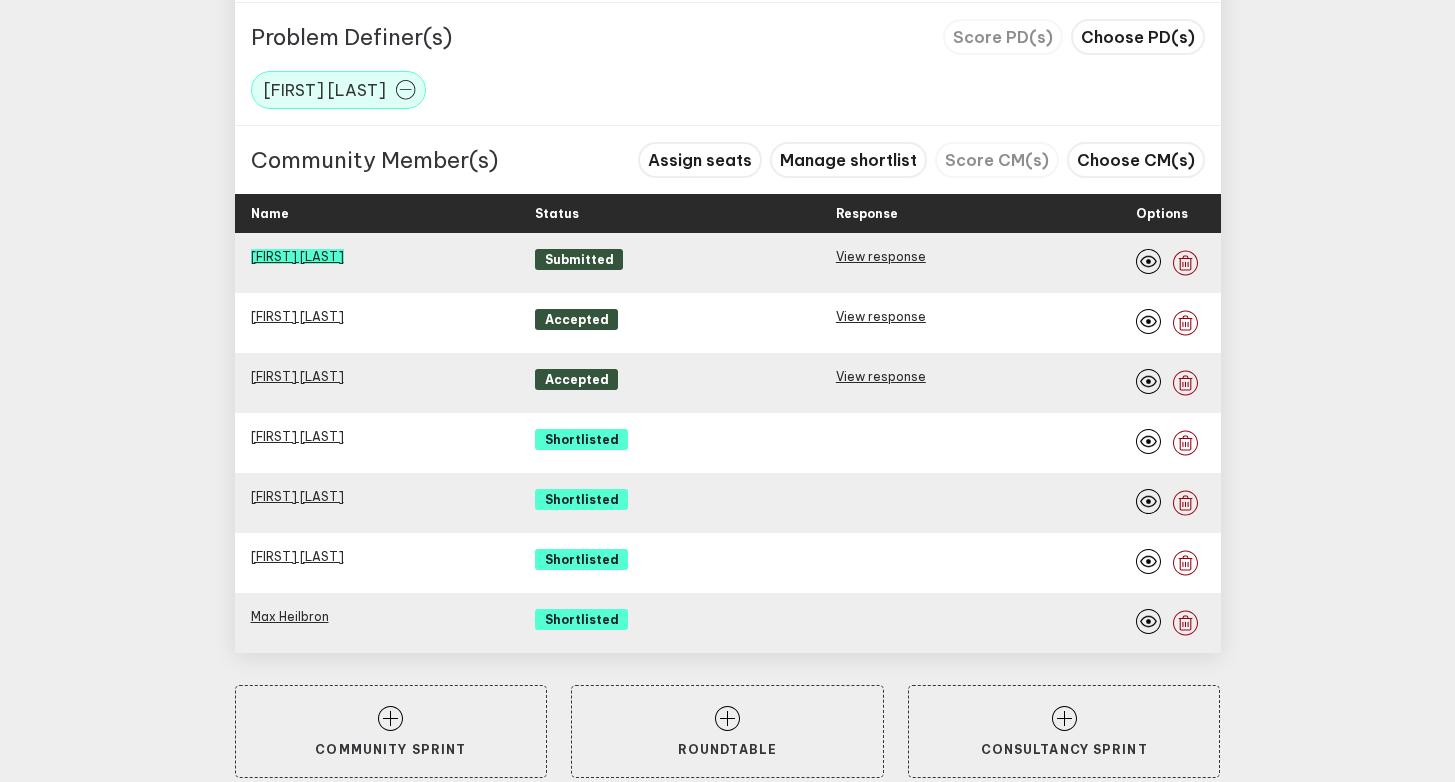 click on "[FIRST] [LAST]" at bounding box center [297, 256] 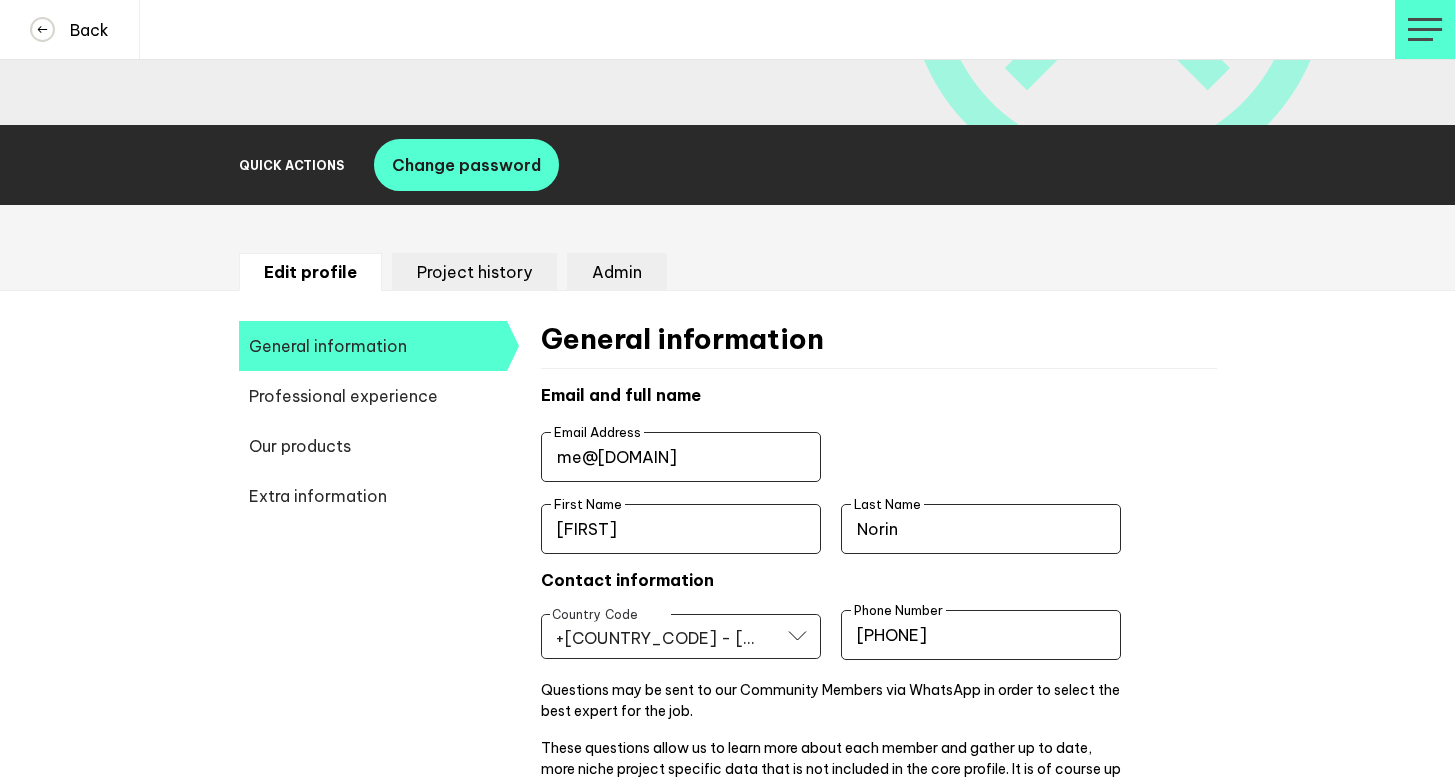 scroll, scrollTop: 230, scrollLeft: 0, axis: vertical 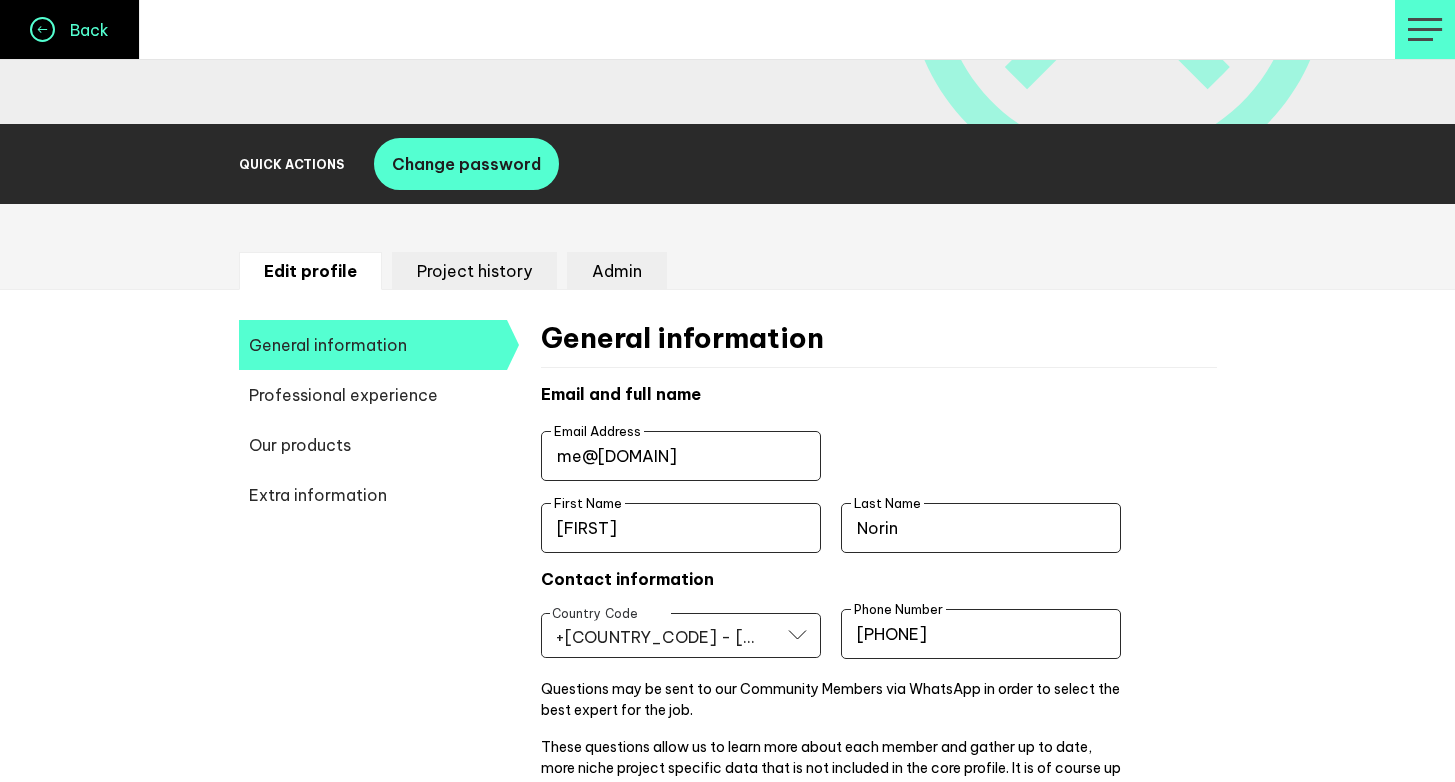 click on "Back" at bounding box center (82, 30) 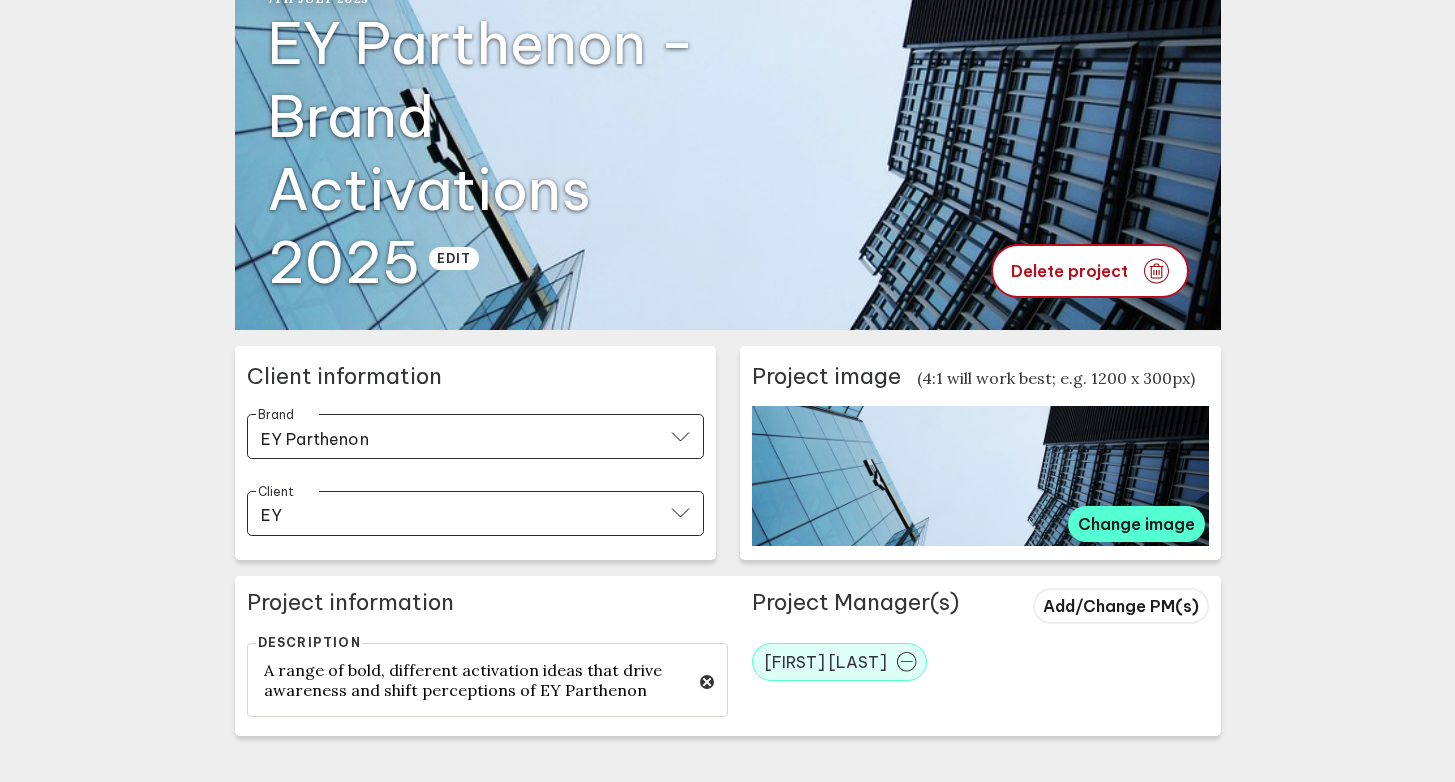 scroll, scrollTop: 0, scrollLeft: 0, axis: both 